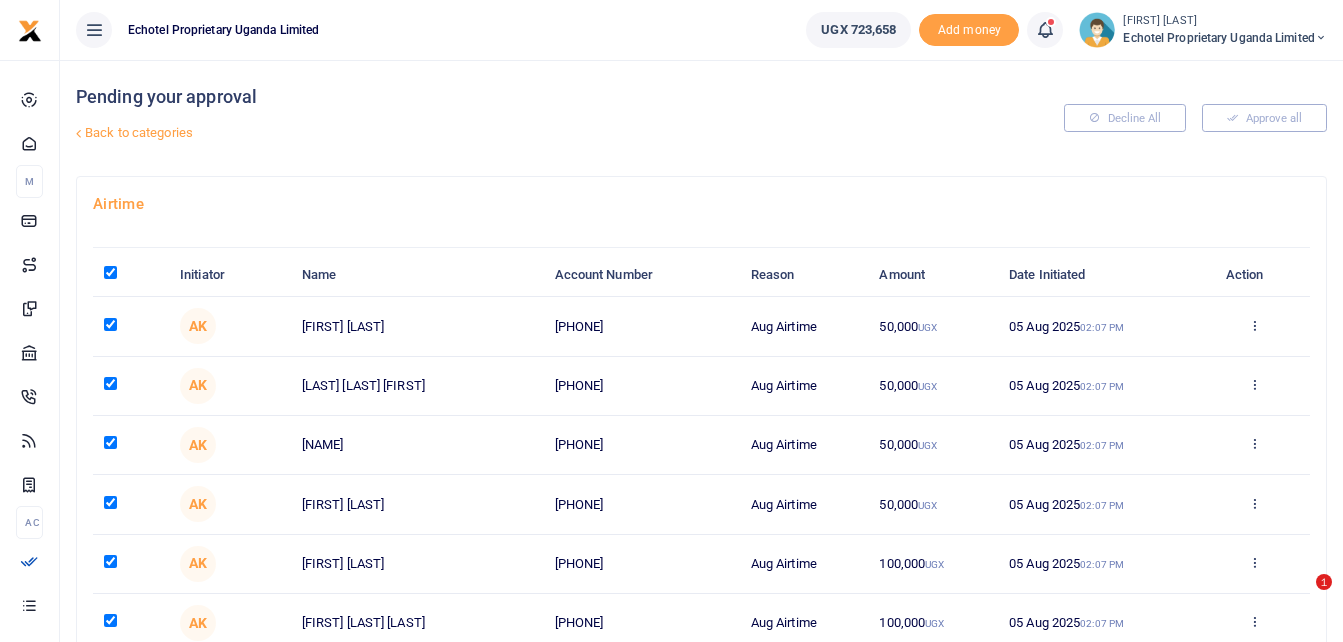 scroll, scrollTop: 136, scrollLeft: 0, axis: vertical 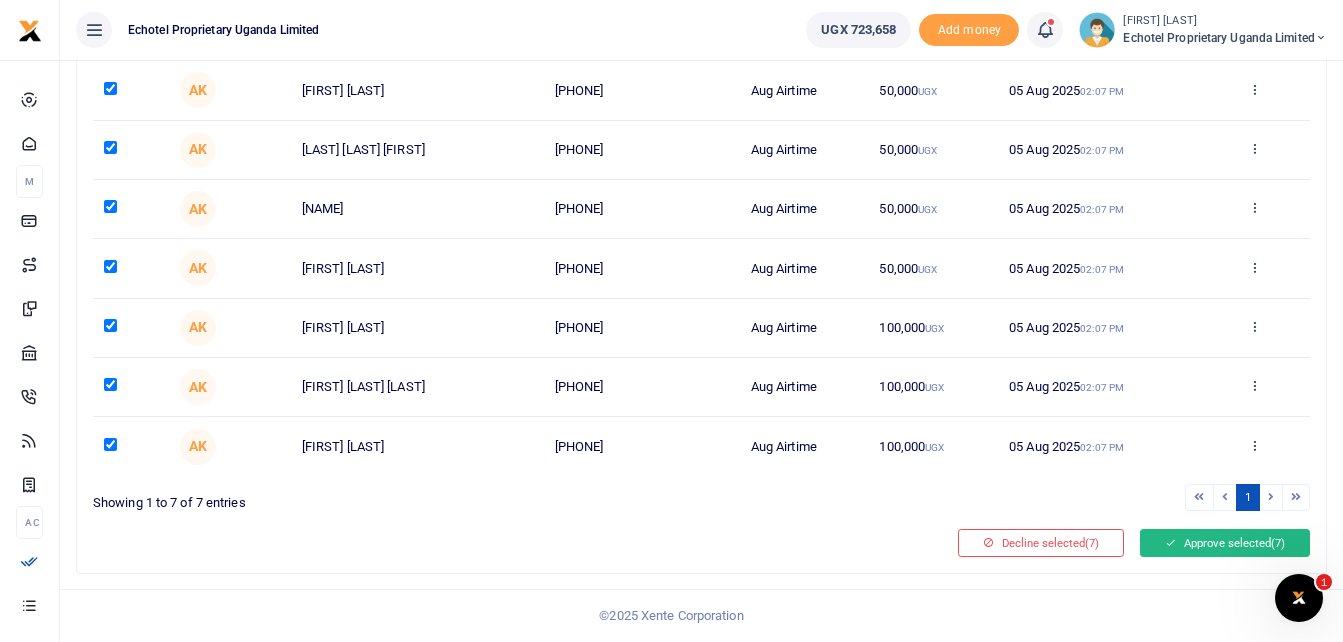 click on "Approve selected  (7)" at bounding box center (1225, 543) 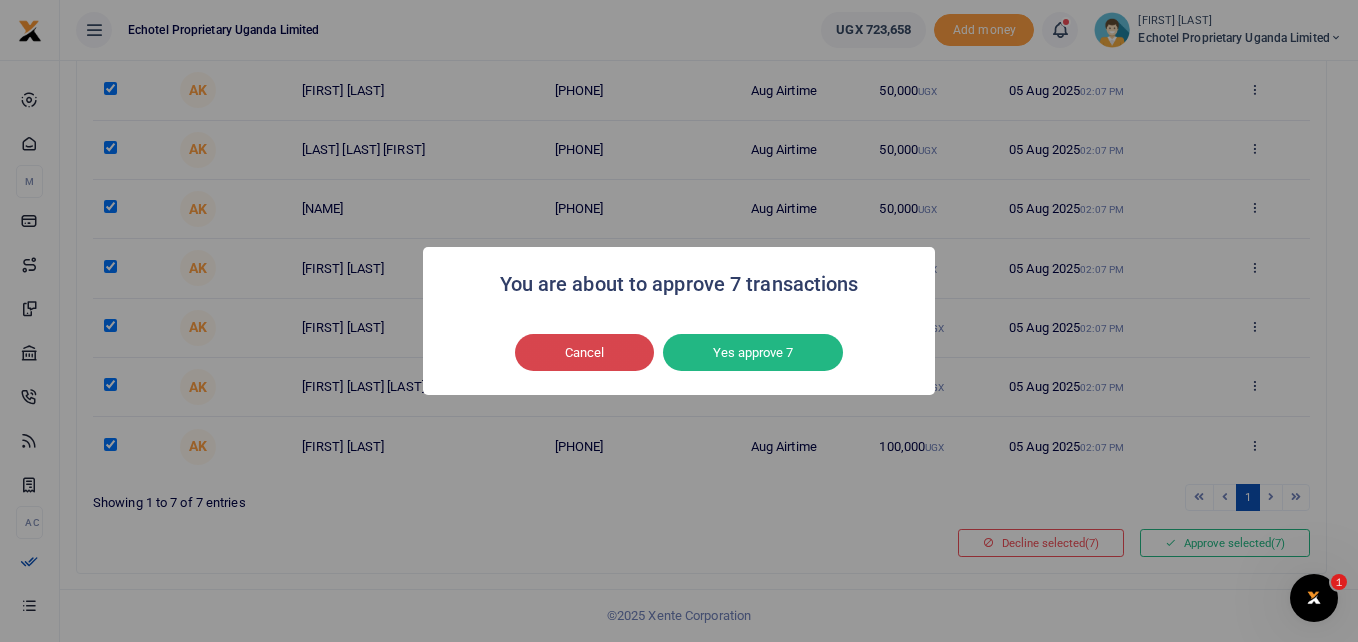 click on "Cancel" at bounding box center [584, 353] 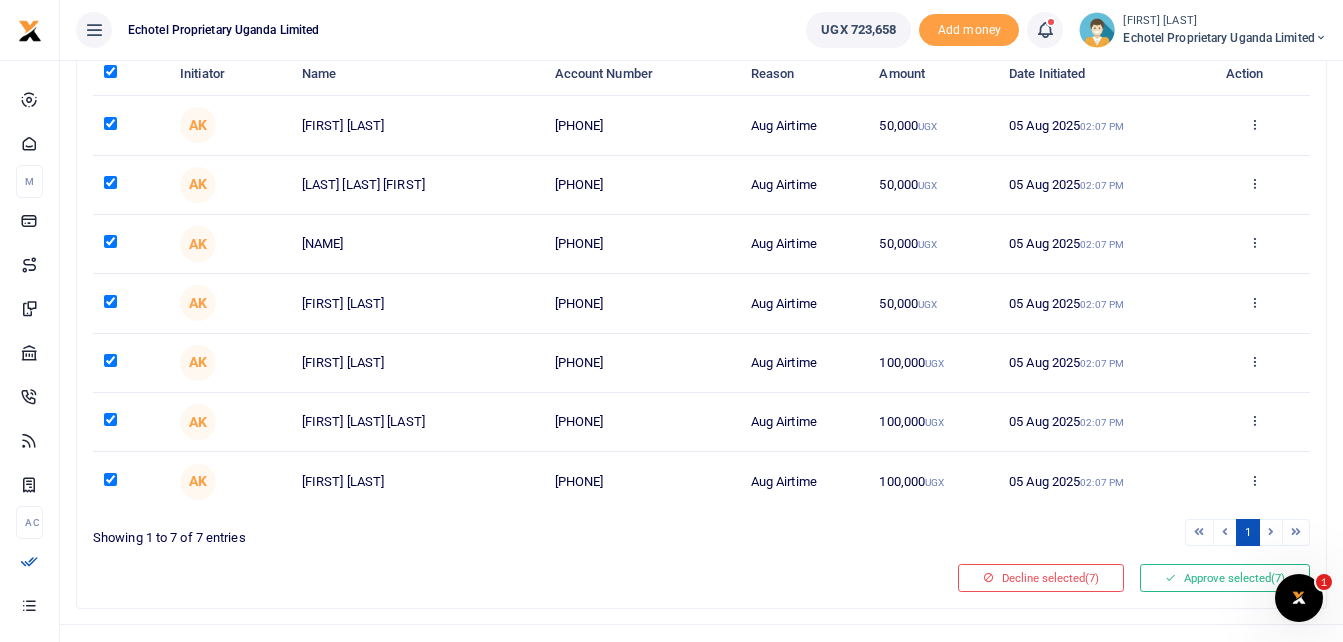 scroll, scrollTop: 236, scrollLeft: 0, axis: vertical 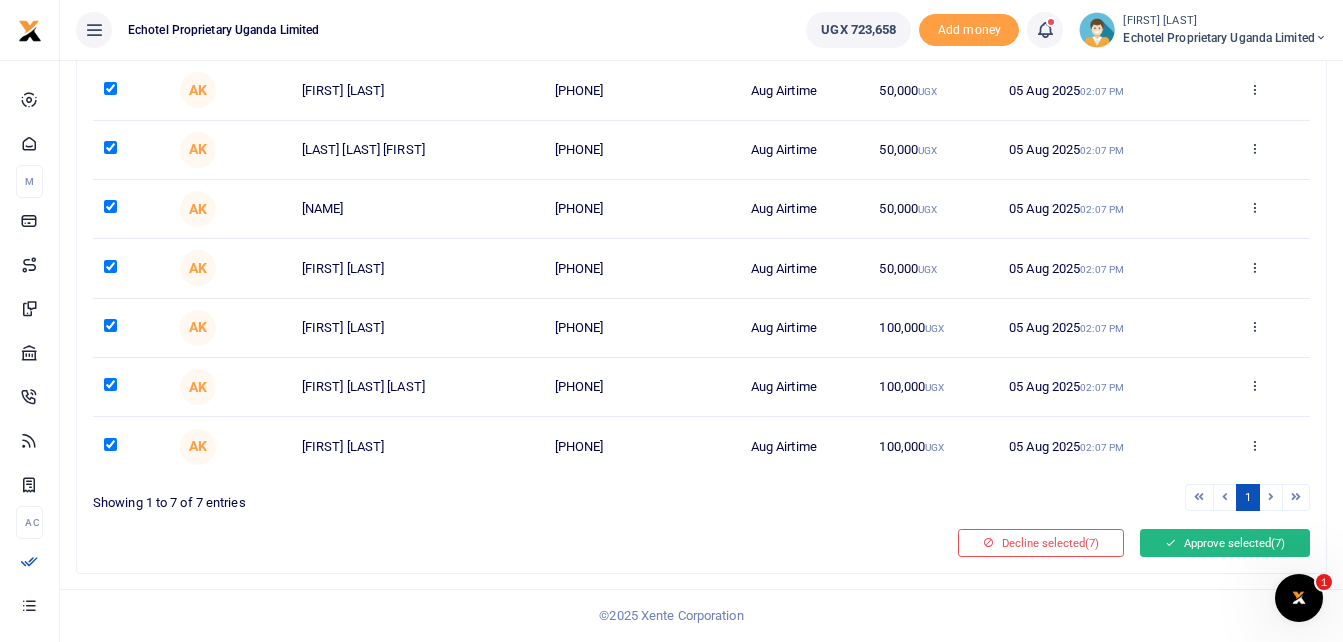 click on "Approve selected  (7)" at bounding box center (1225, 543) 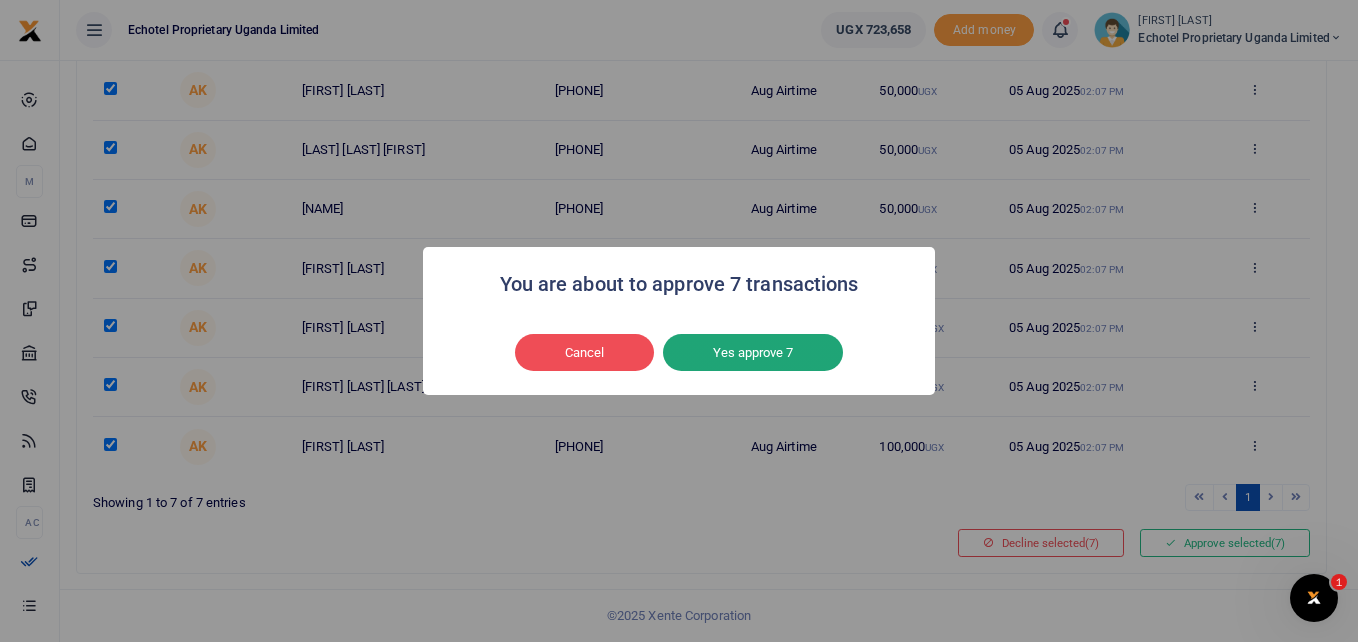 click on "Yes approve 7" at bounding box center (753, 353) 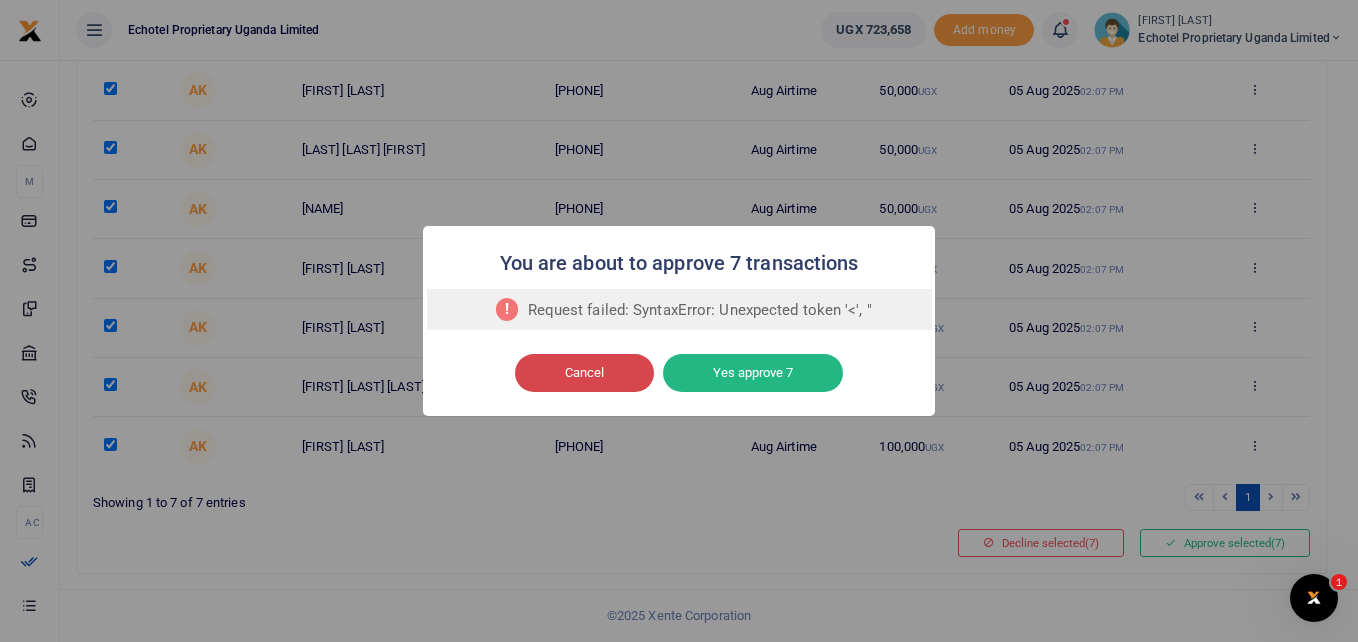 click on "Cancel" at bounding box center [584, 373] 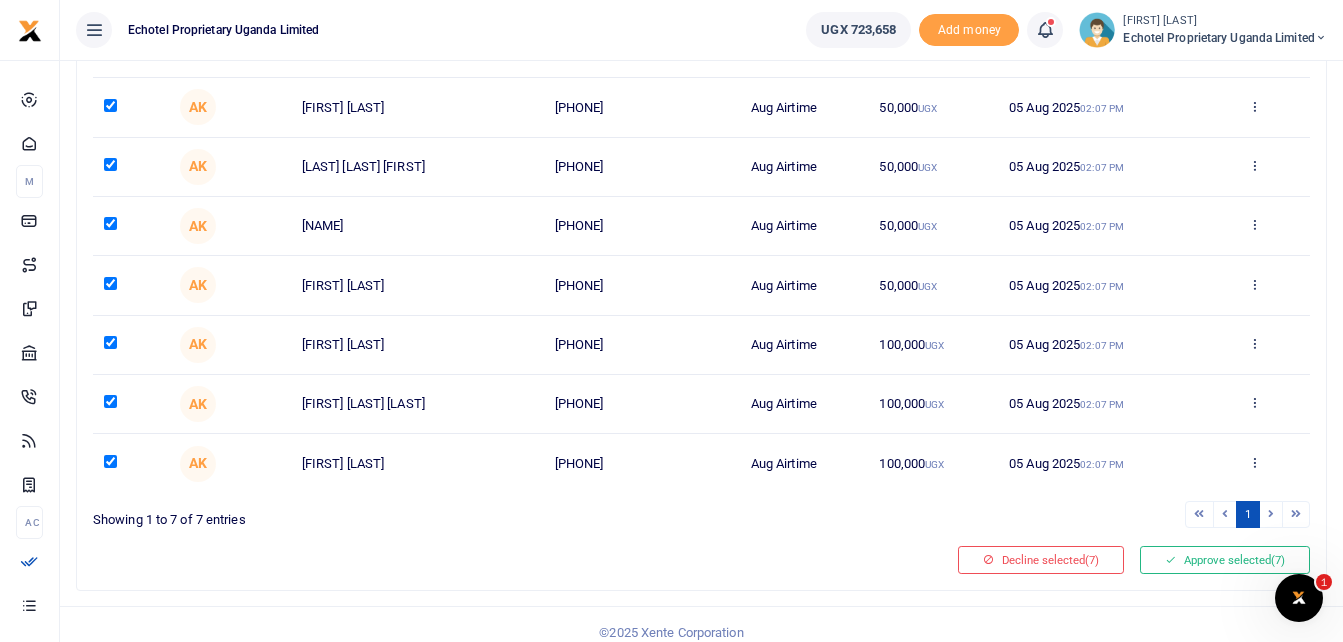 scroll, scrollTop: 0, scrollLeft: 0, axis: both 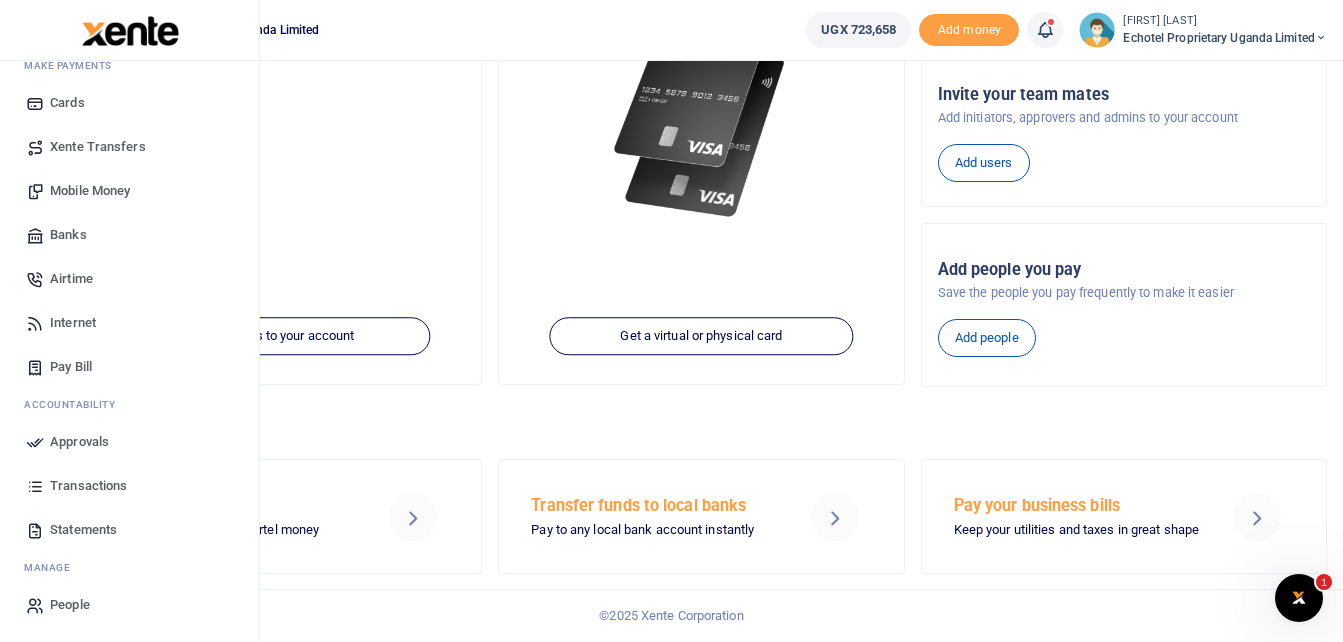 click on "Approvals" at bounding box center (79, 442) 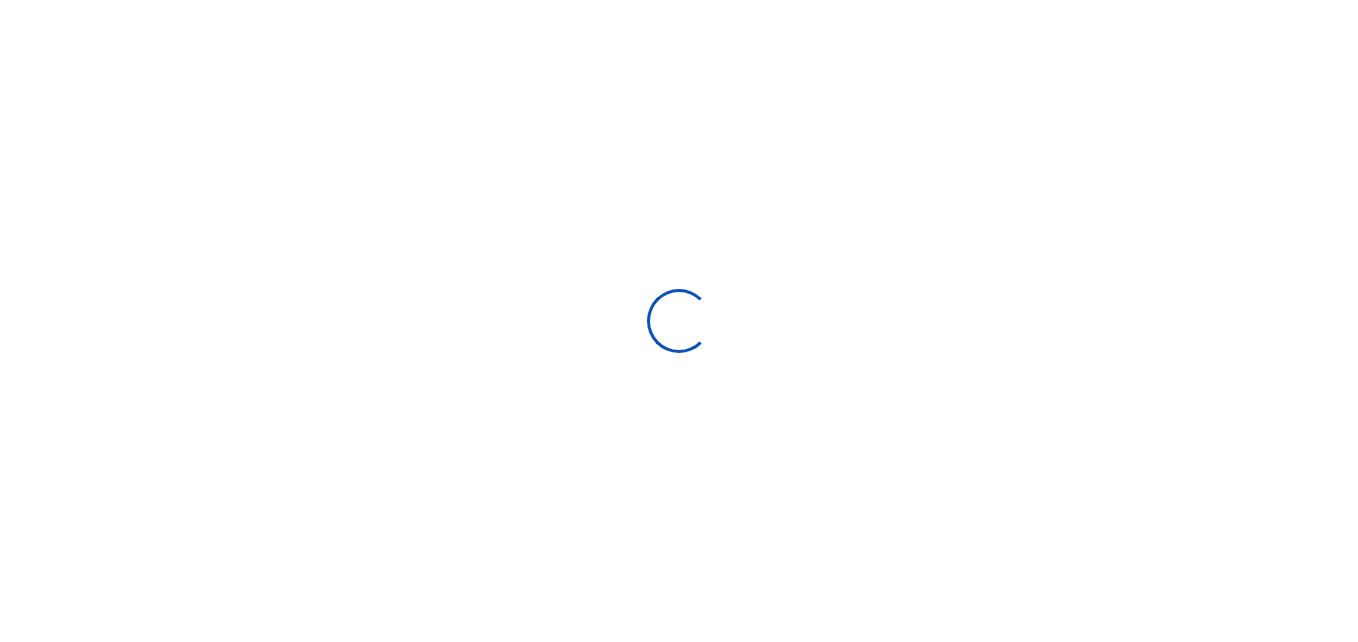 scroll, scrollTop: 0, scrollLeft: 0, axis: both 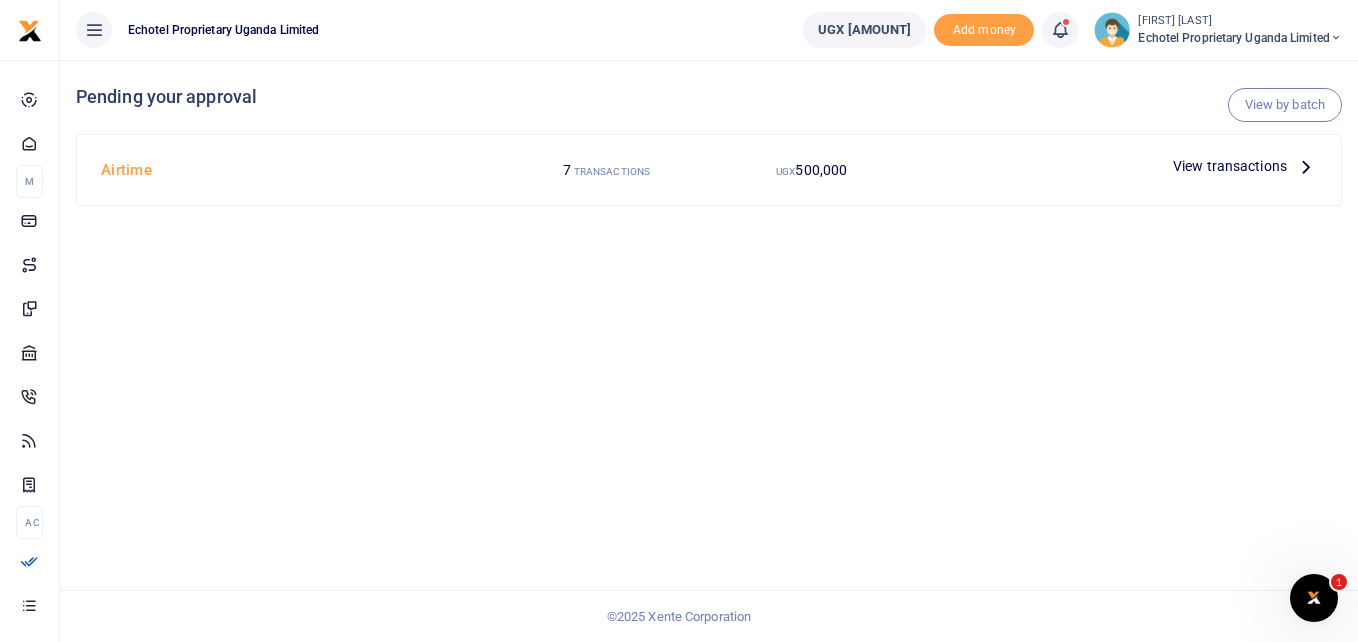 click at bounding box center (1306, 166) 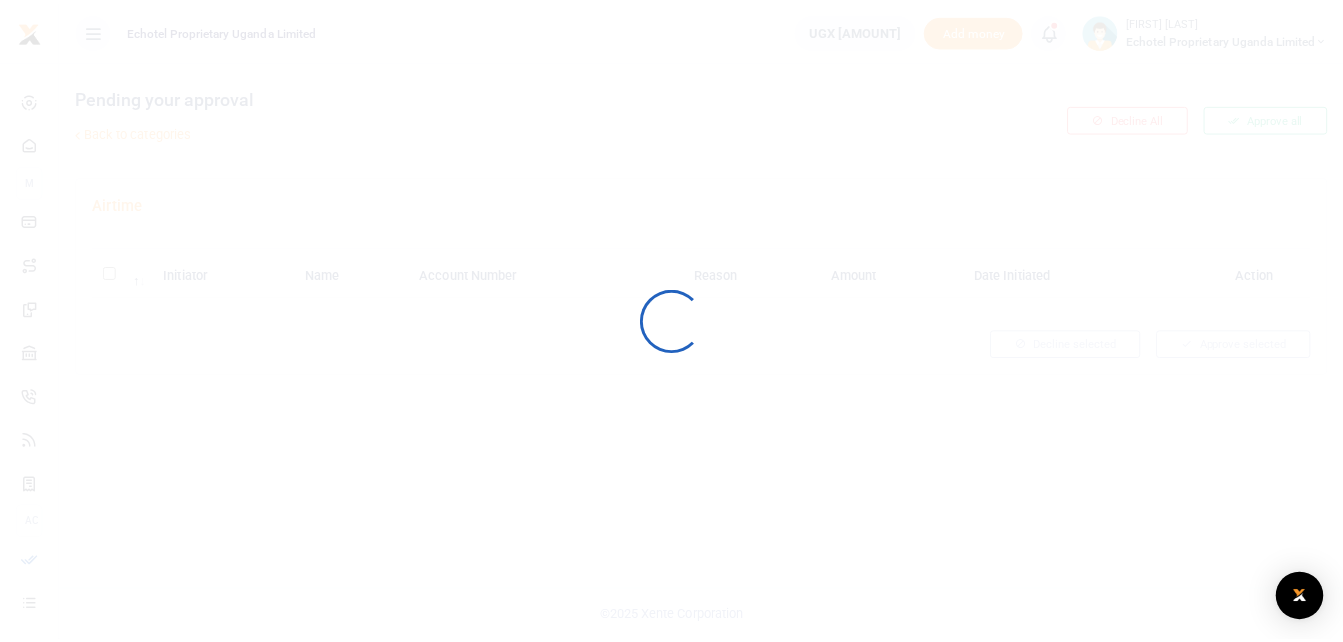 scroll, scrollTop: 0, scrollLeft: 0, axis: both 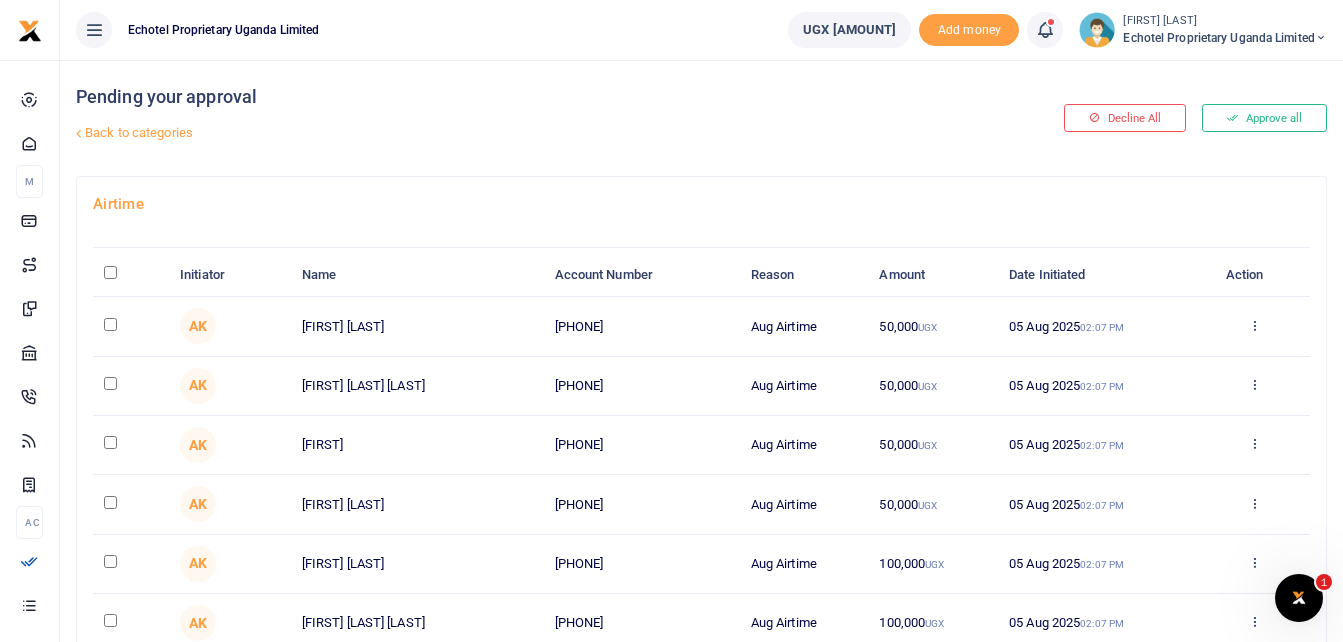 click at bounding box center (131, 275) 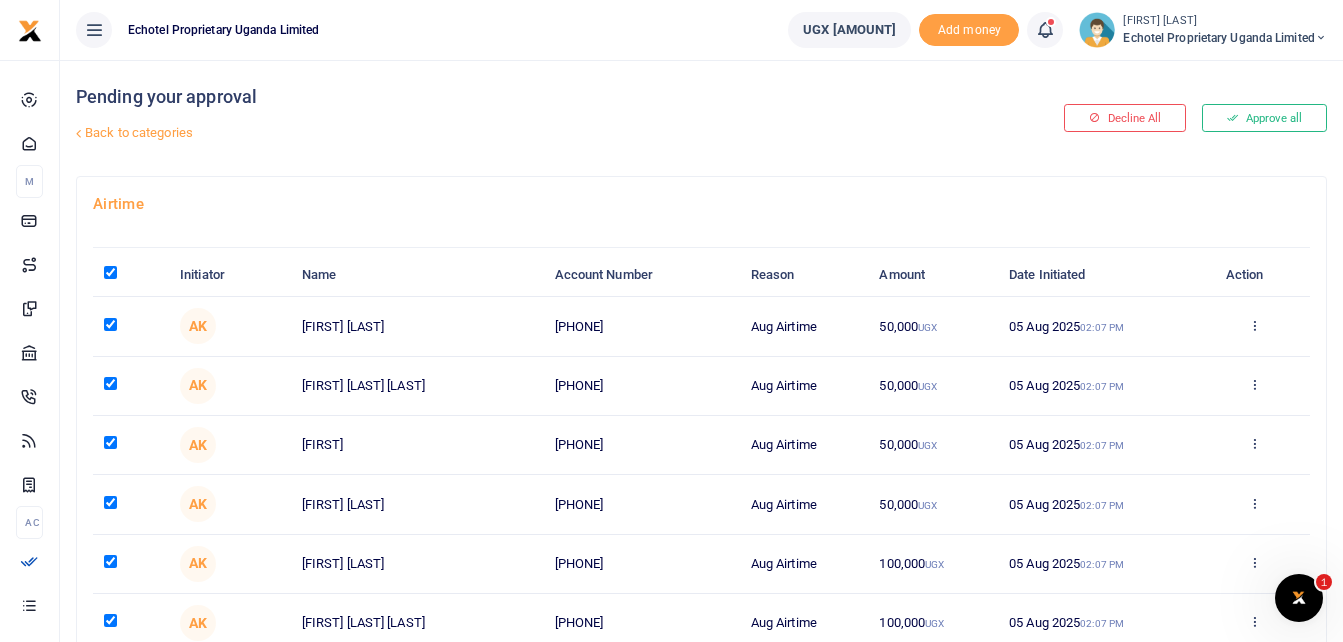 checkbox on "true" 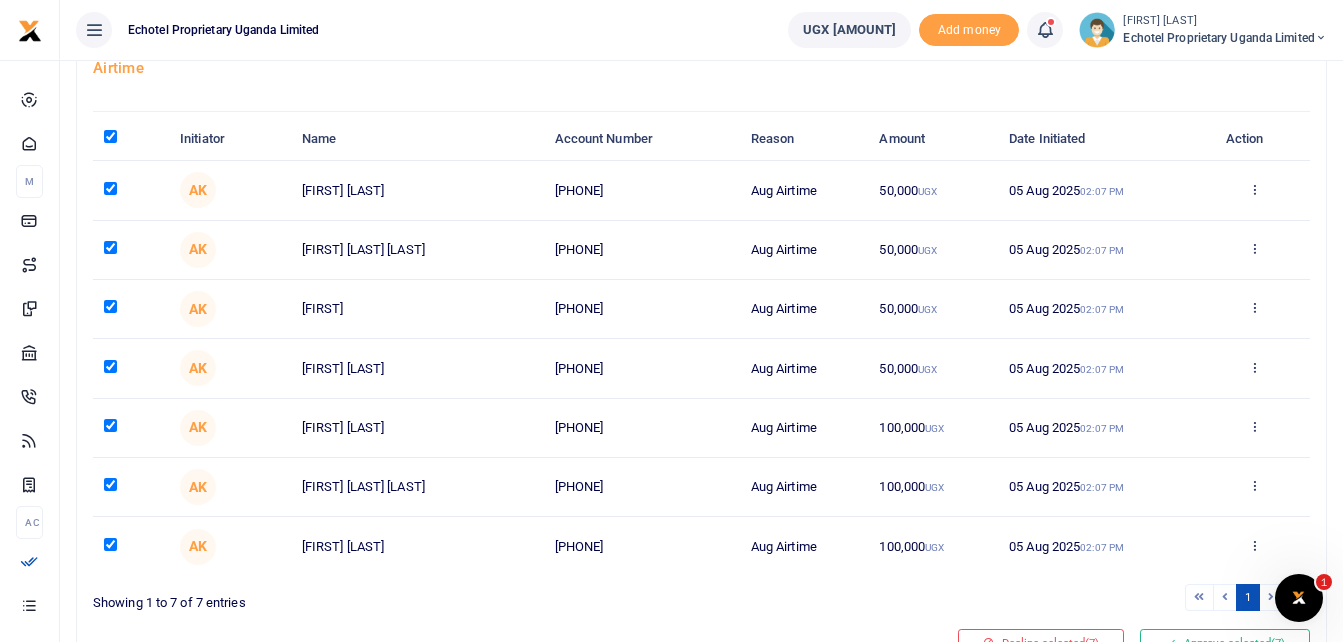 scroll, scrollTop: 236, scrollLeft: 0, axis: vertical 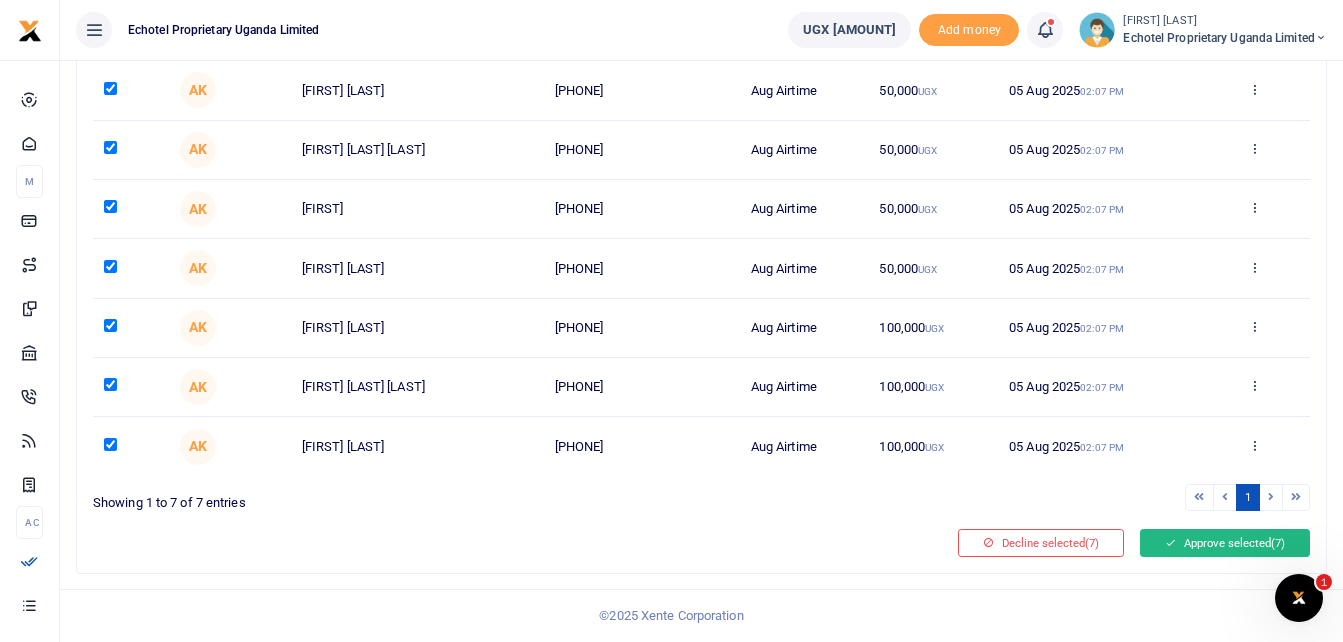 click on "Approve selected  (7)" at bounding box center (1225, 543) 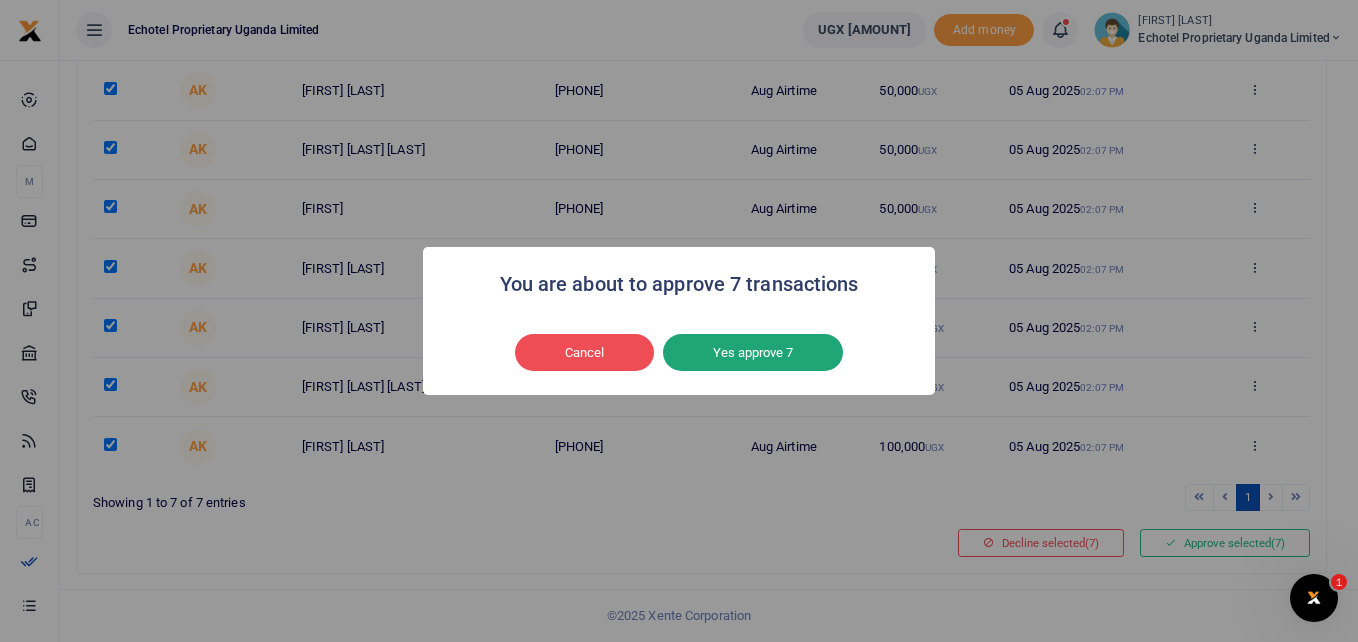 click on "Yes approve 7" at bounding box center [753, 353] 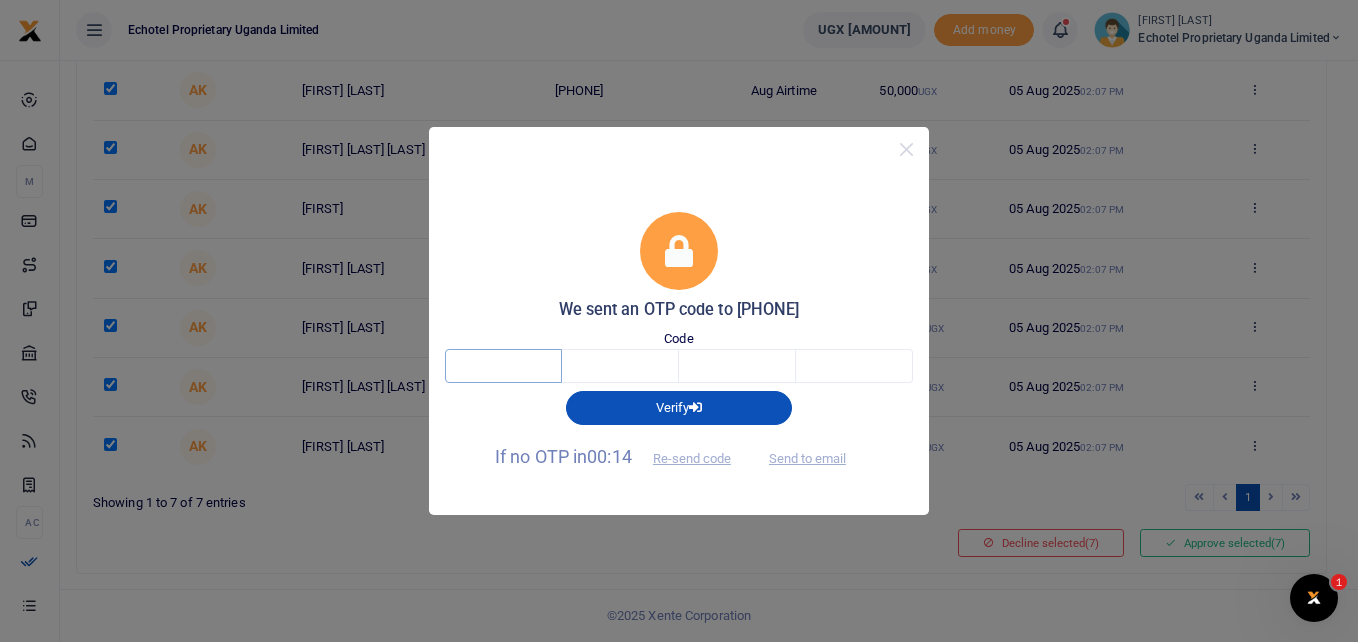 click at bounding box center (503, 366) 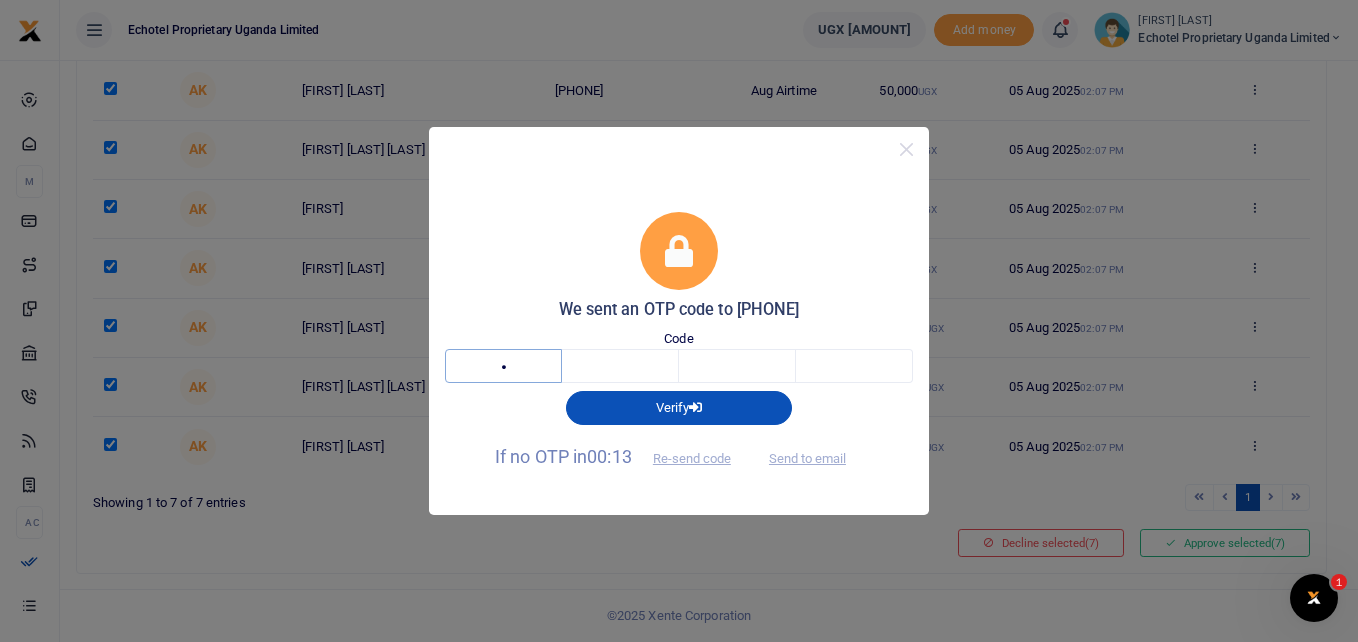 type on "3" 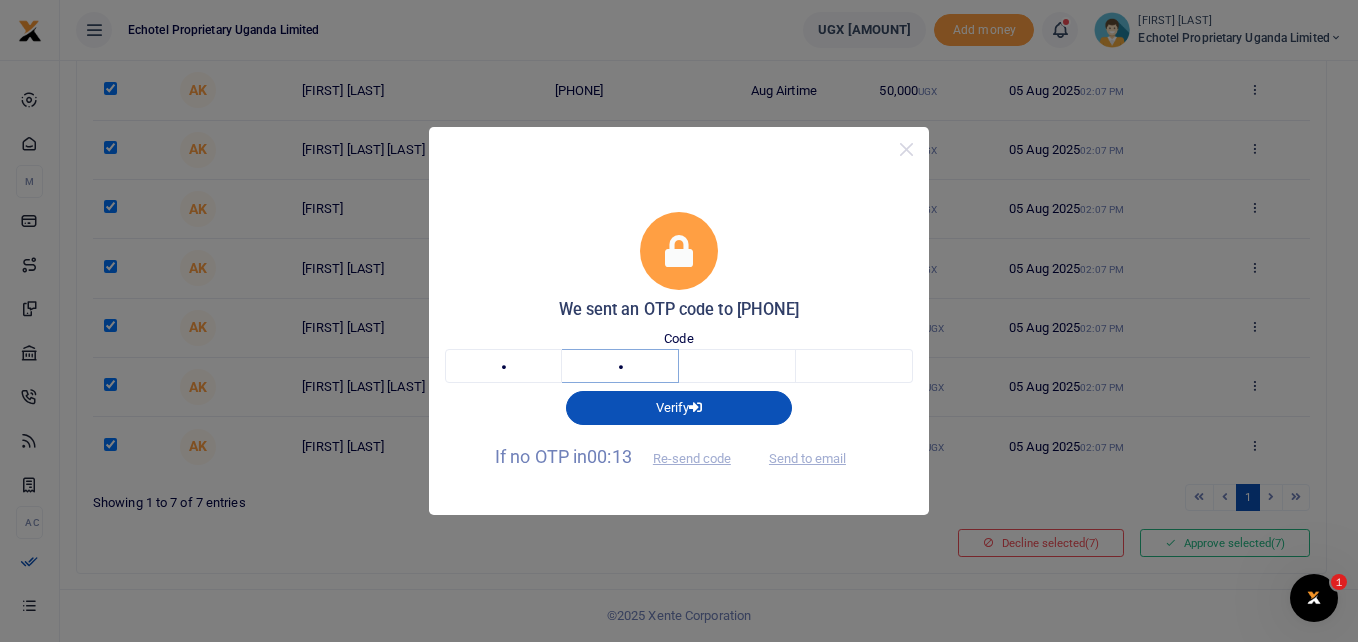 type on "4" 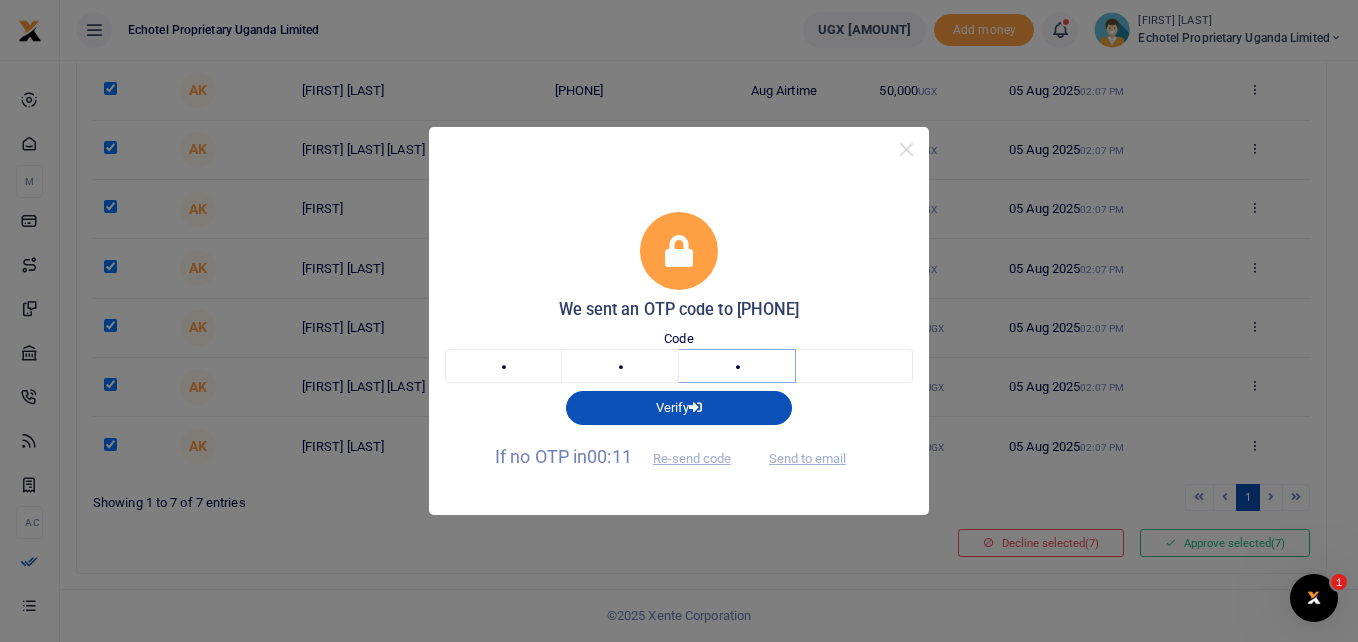 type on "9" 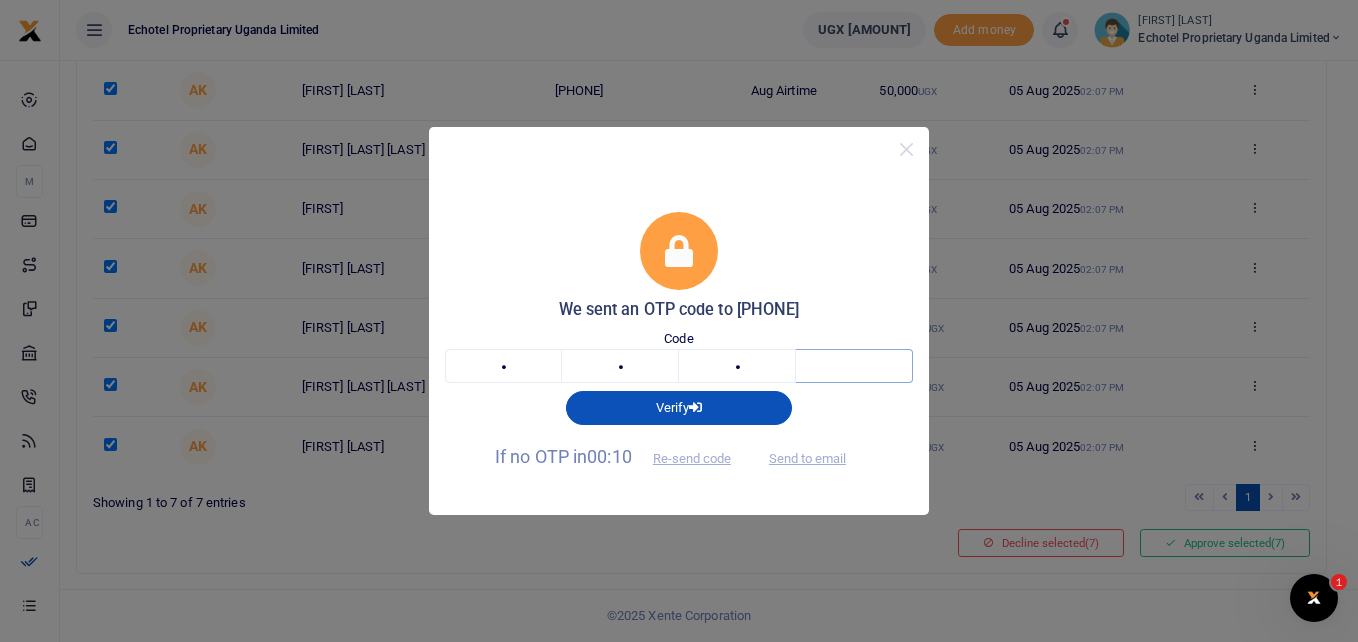 type on "1" 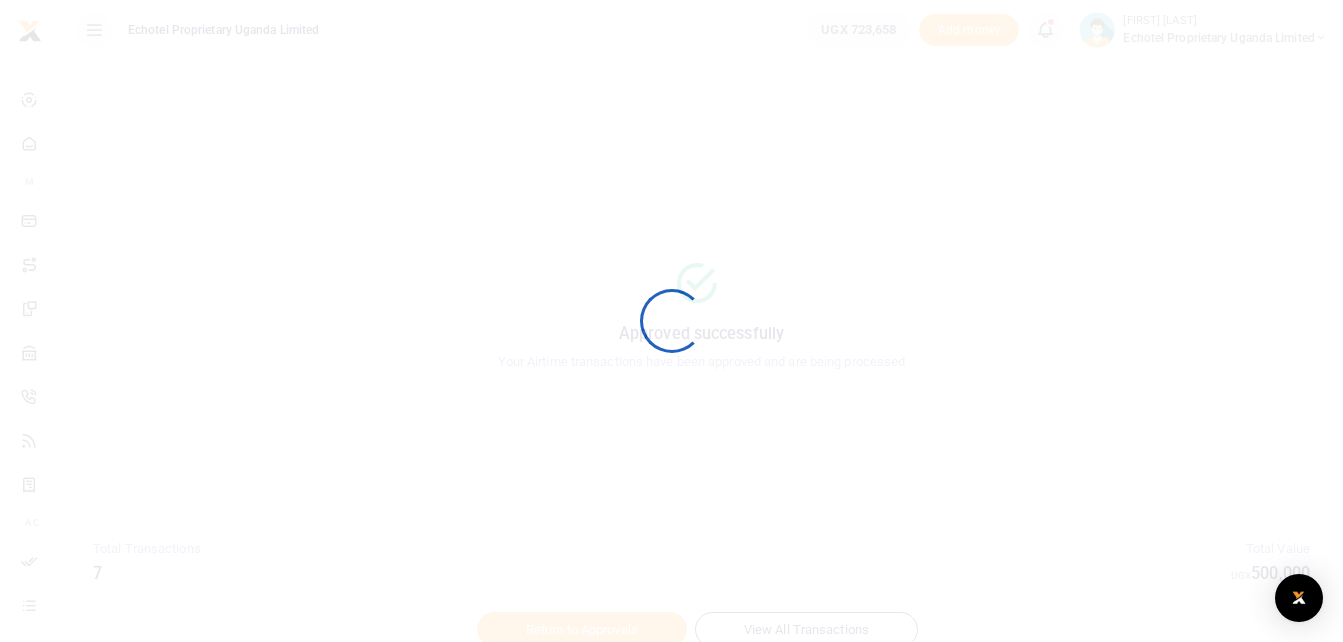 scroll, scrollTop: 0, scrollLeft: 0, axis: both 